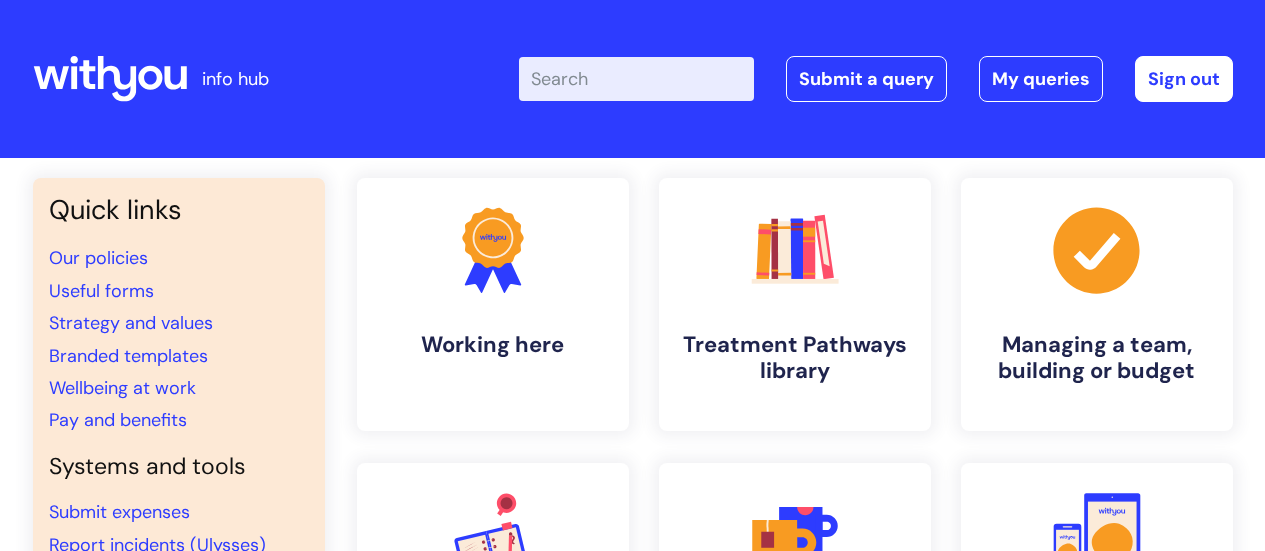 scroll, scrollTop: 0, scrollLeft: 0, axis: both 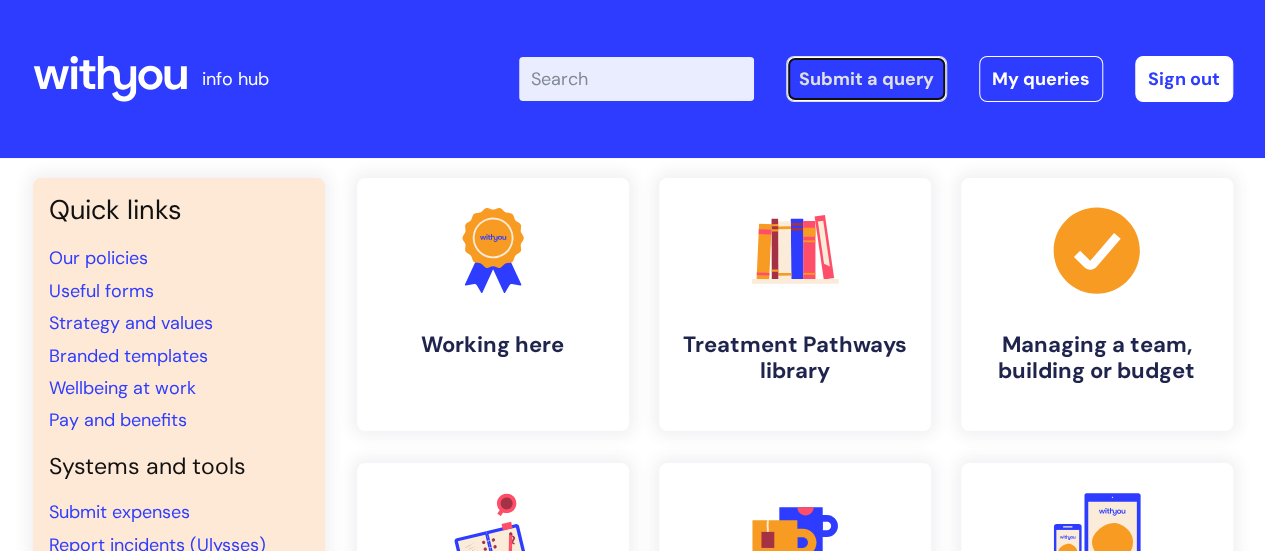 click on "Submit a query" at bounding box center (866, 79) 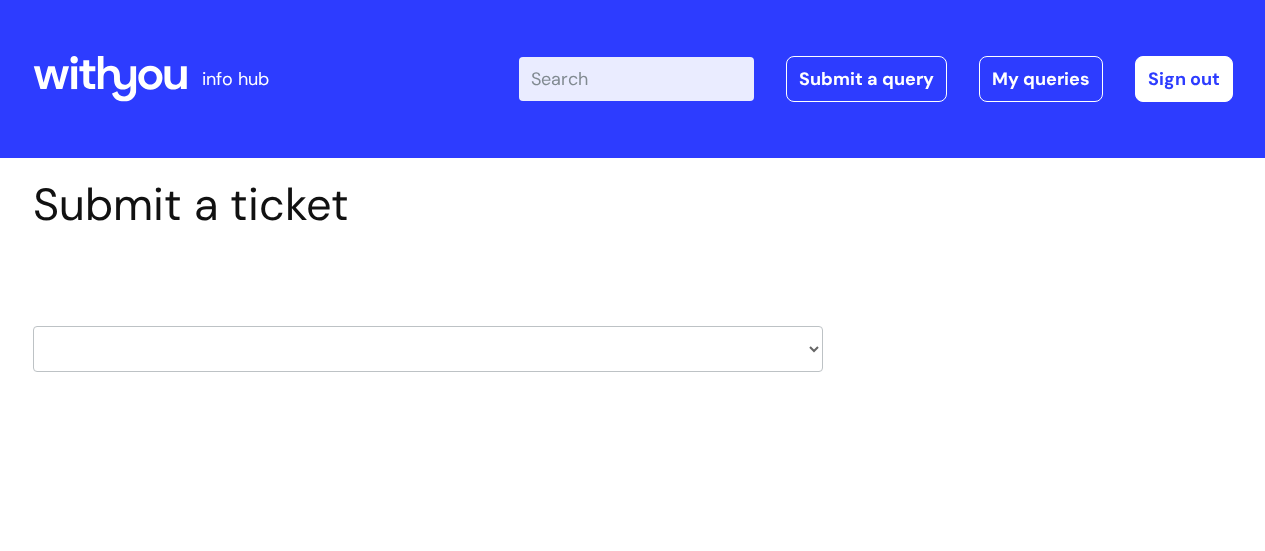 scroll, scrollTop: 0, scrollLeft: 0, axis: both 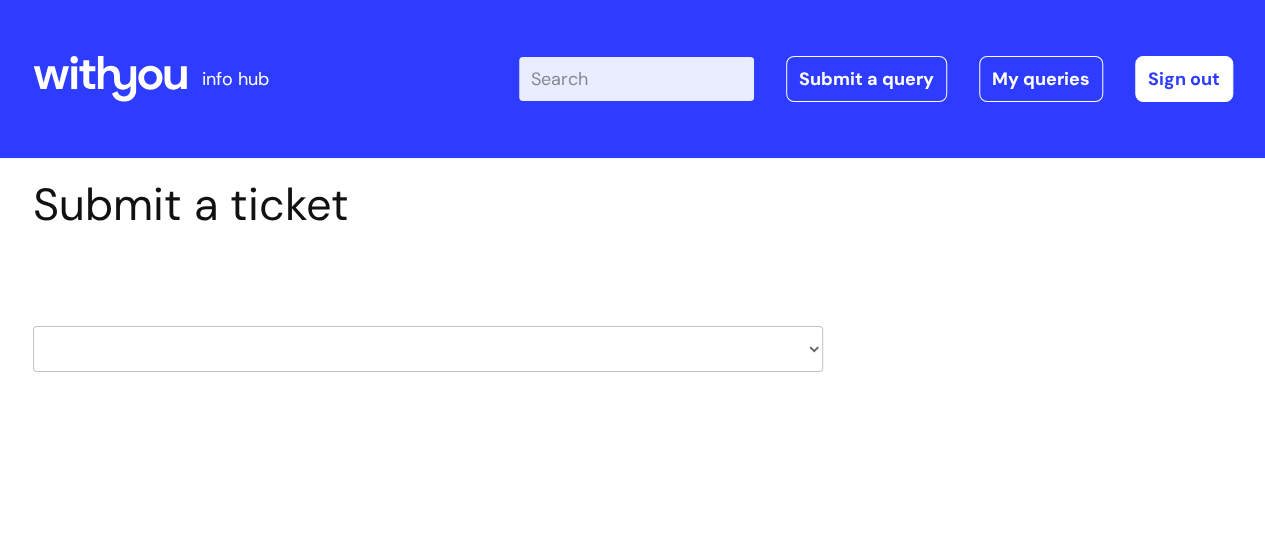 click on "HR / People
IT and Support
Clinical Drug Alerts
Finance Accounts
Data Support Team
Data Protection
External Communications
Learning and Development
Information Requests & Reports - Data Analysts
Insurance
Internal Communications
Pensions
Surrey NHS Talking Therapies
Payroll
Safeguarding" at bounding box center (428, 349) 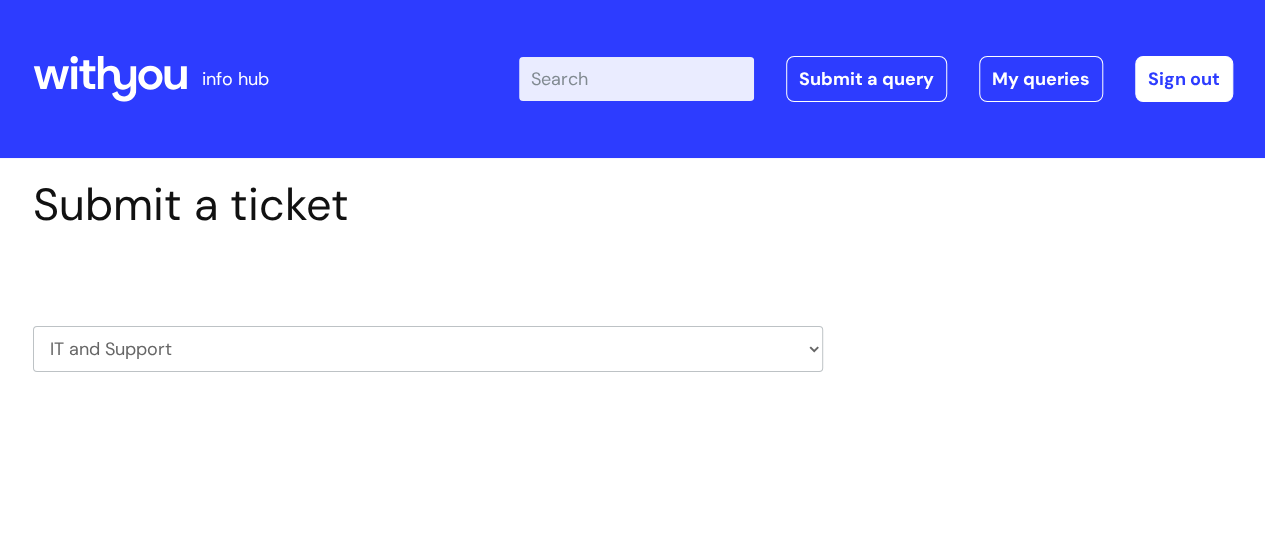 click on "HR / People
IT and Support
Clinical Drug Alerts
Finance Accounts
Data Support Team
Data Protection
External Communications
Learning and Development
Information Requests & Reports - Data Analysts
Insurance
Internal Communications
Pensions
Surrey NHS Talking Therapies
Payroll
Safeguarding" at bounding box center [428, 349] 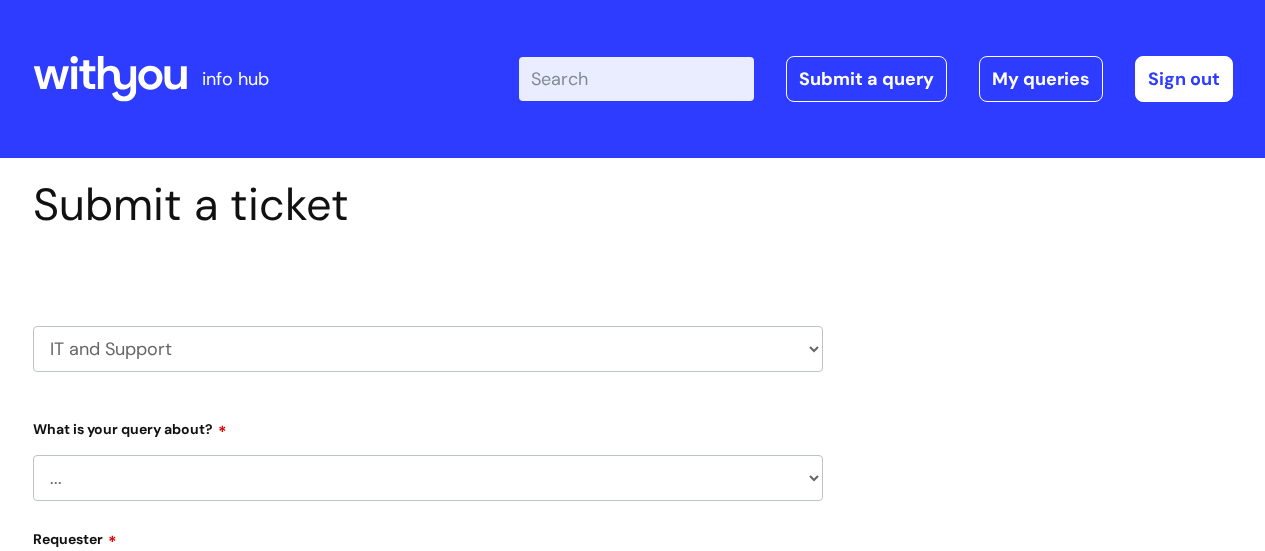 scroll, scrollTop: 0, scrollLeft: 0, axis: both 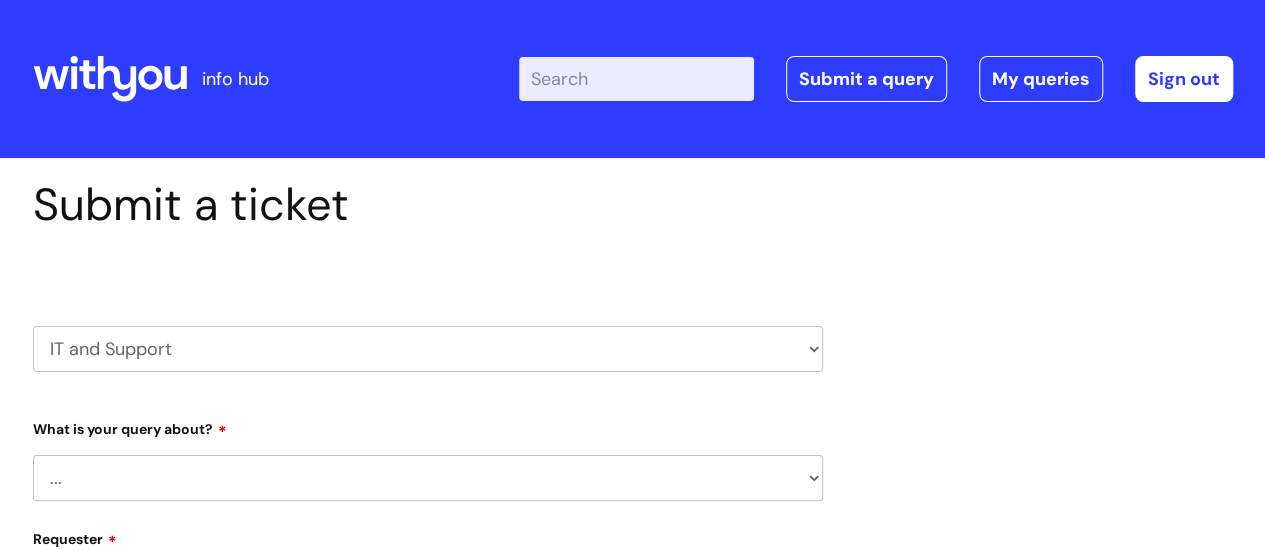 select on "[PHONE]" 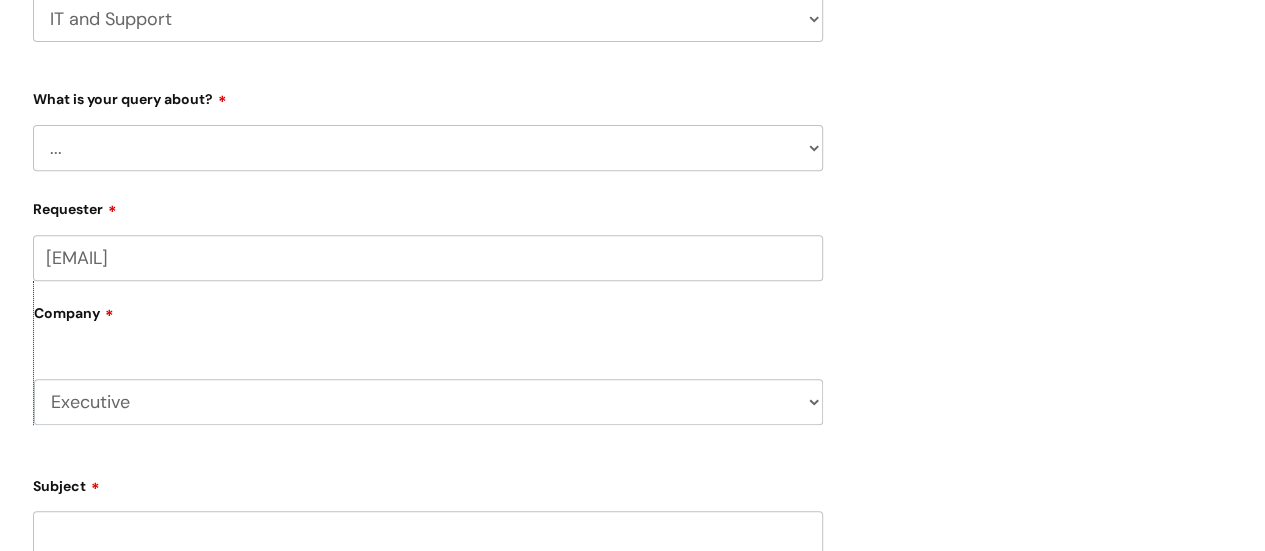 scroll, scrollTop: 334, scrollLeft: 0, axis: vertical 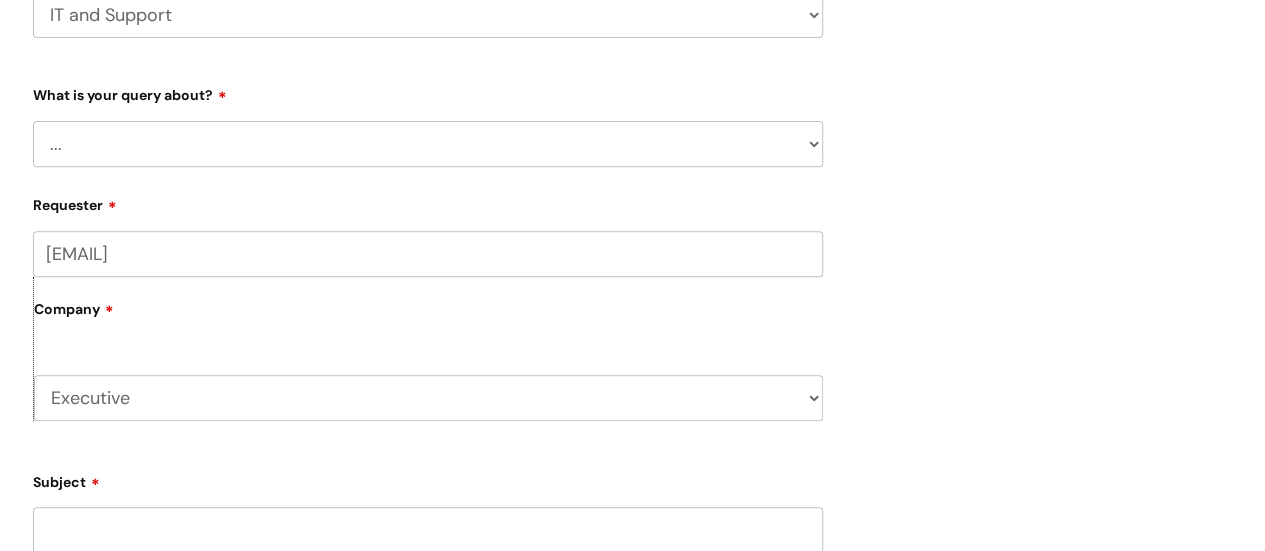 click on "...
Mobile Phone Reset & MFA
Accounts, Starters and Leavers
IT Hardware issue
I need help logging in
Printing & Scanning
Something Else
System/software" at bounding box center [428, 144] 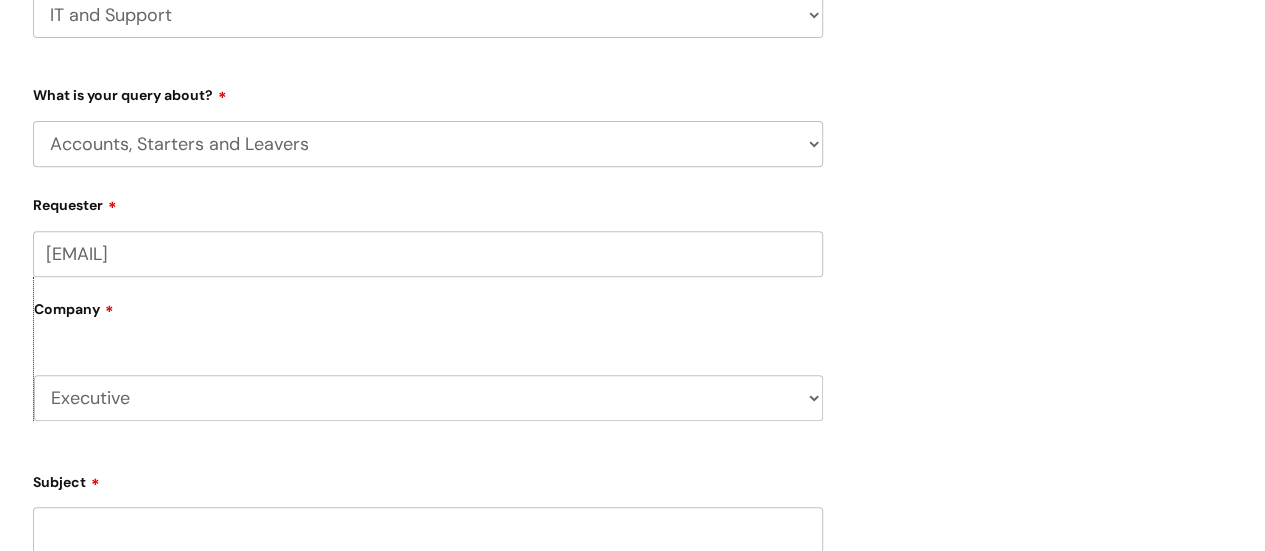 click on "...
Mobile Phone Reset & MFA
Accounts, Starters and Leavers
IT Hardware issue
I need help logging in
Printing & Scanning
Something Else
System/software" at bounding box center (428, 144) 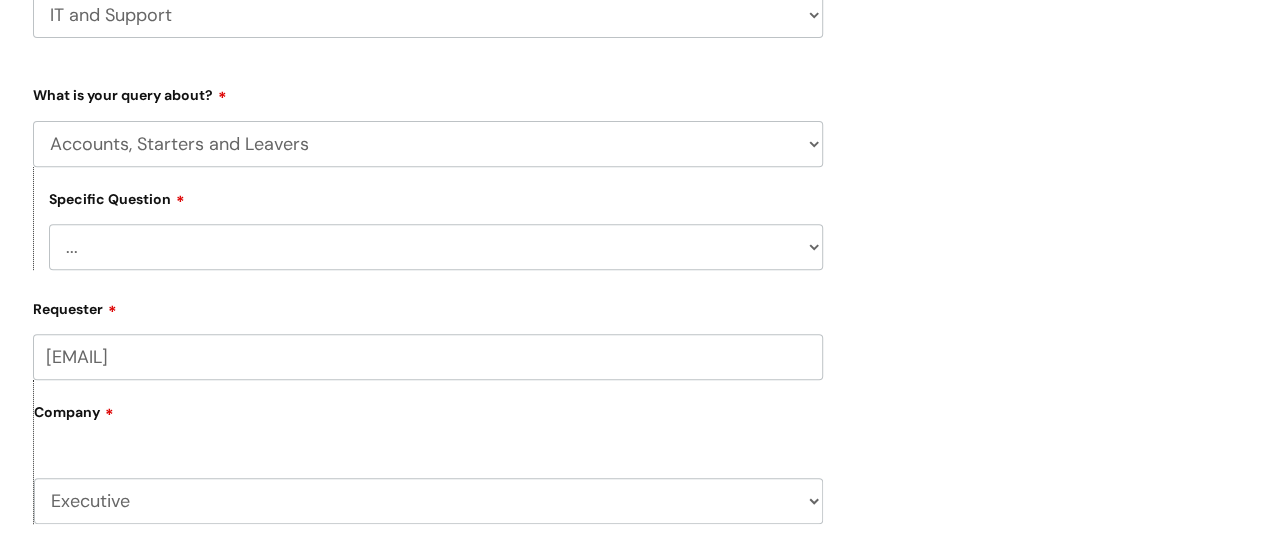 click on "... I have a new starter I have a leaver I need to make a change to an account I need some information about an account I have a question about a leaver" at bounding box center (436, 247) 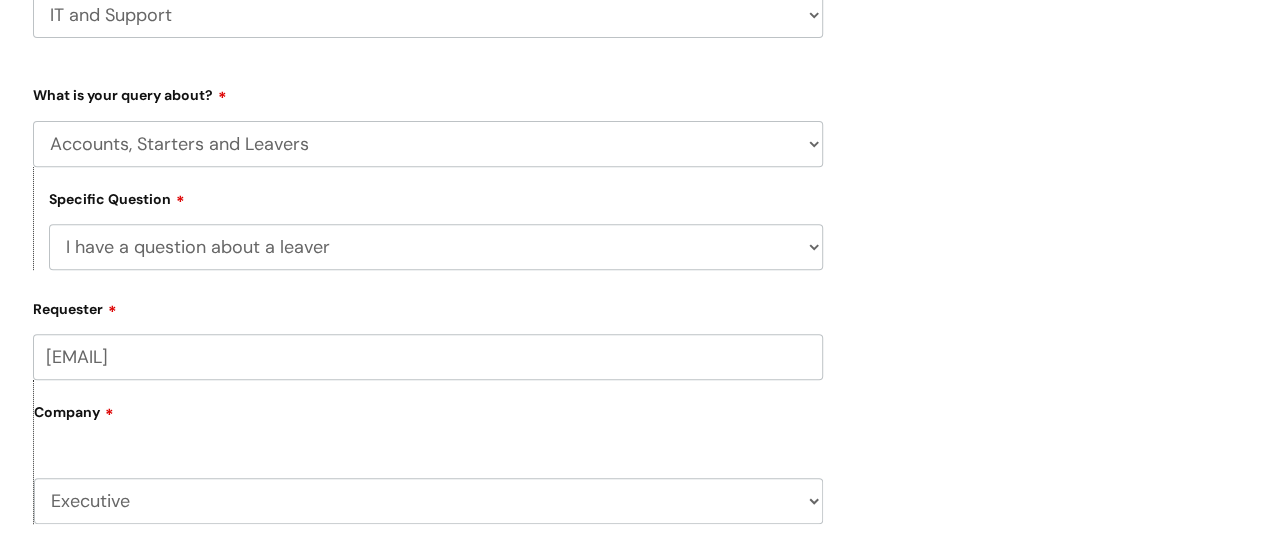 click on "... I have a new starter I have a leaver I need to make a change to an account I need some information about an account I have a question about a leaver" at bounding box center [436, 247] 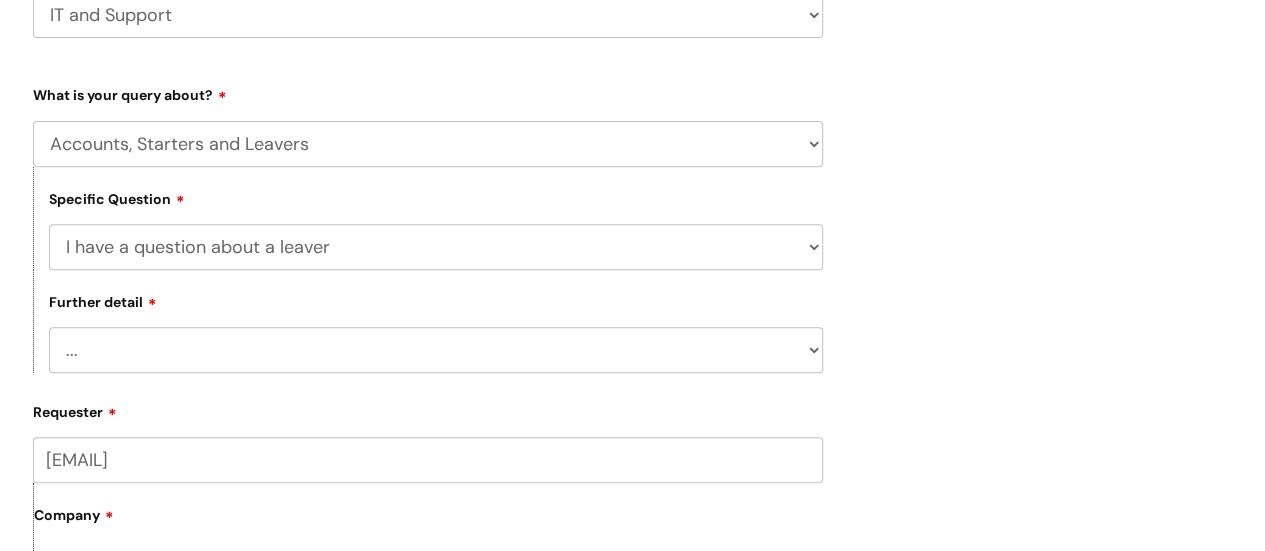 click on "... Where do I find a closure form What shall I do with their equipment" at bounding box center [436, 350] 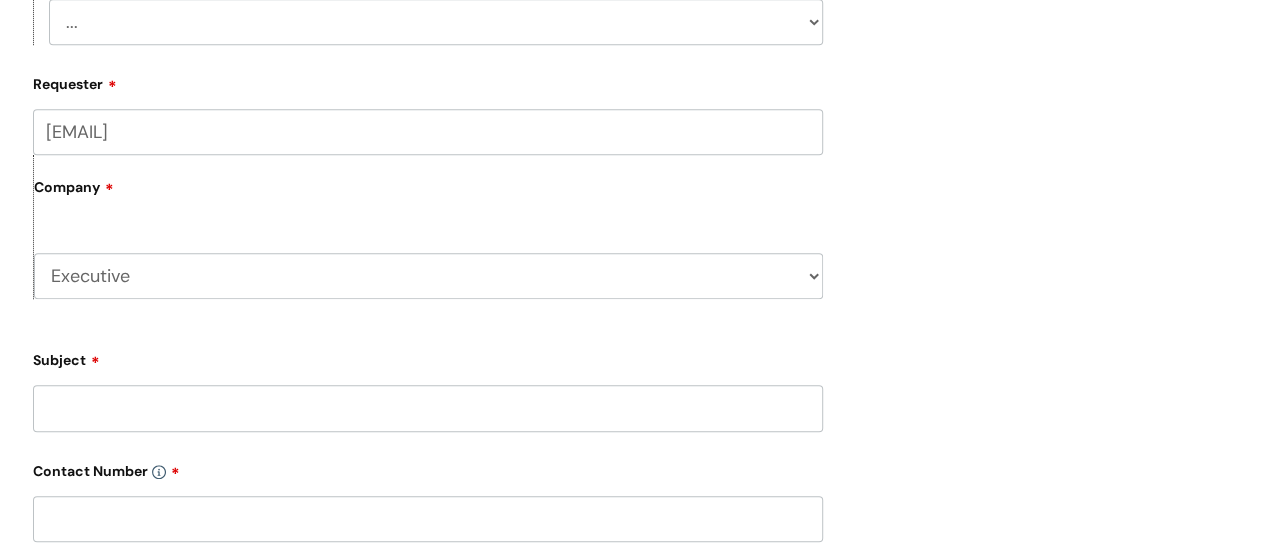 scroll, scrollTop: 664, scrollLeft: 0, axis: vertical 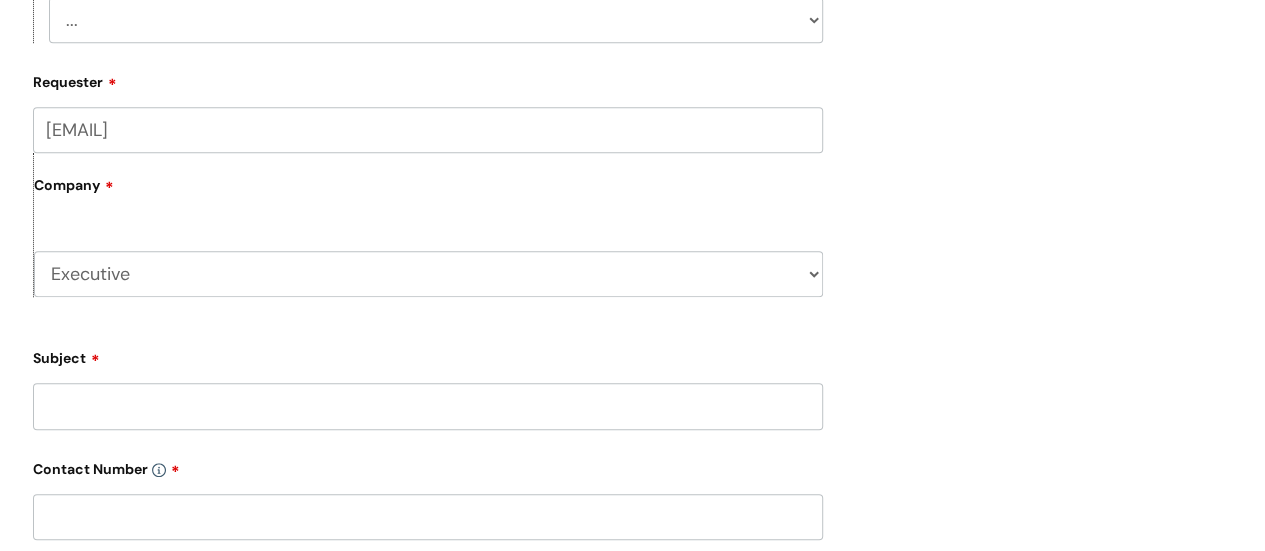 click on "... Where do I find a closure form What shall I do with their equipment" at bounding box center (436, 20) 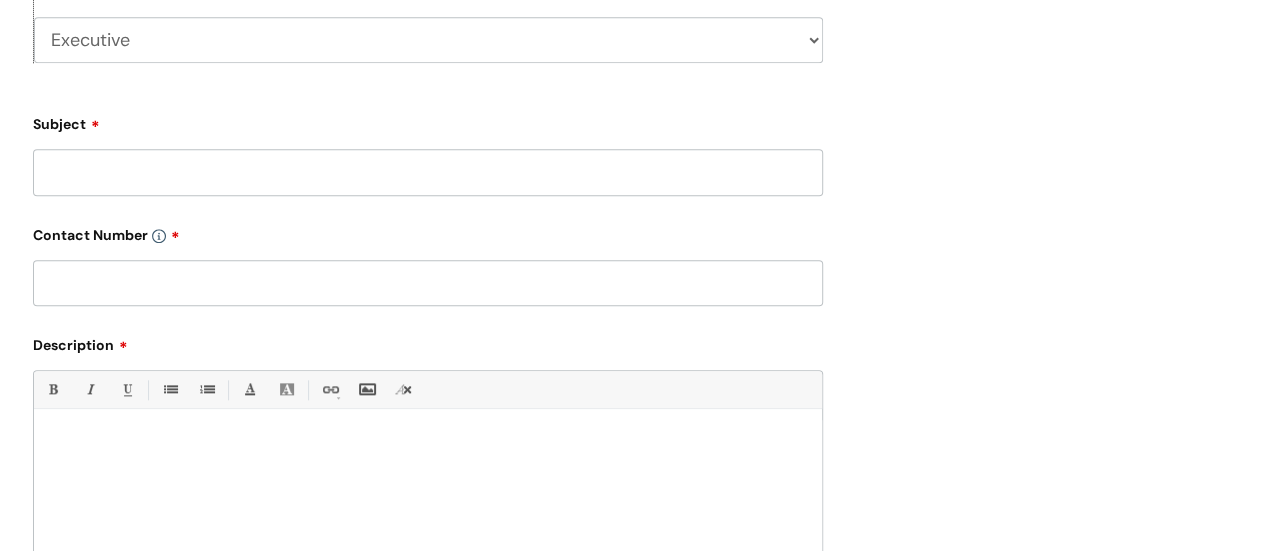 scroll, scrollTop: 916, scrollLeft: 0, axis: vertical 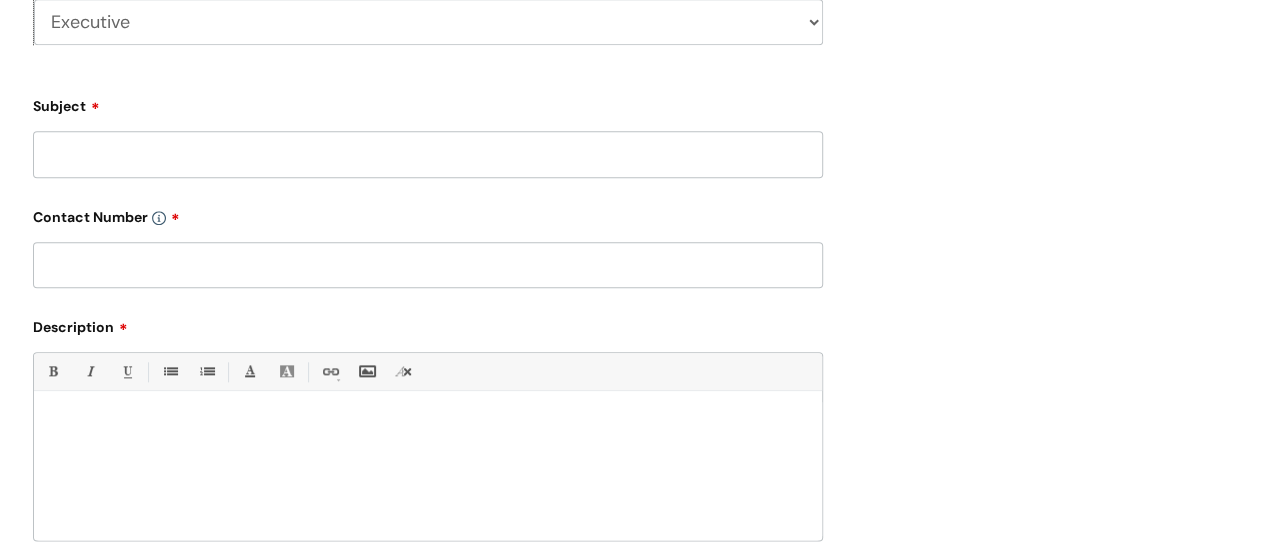 click on "Subject" at bounding box center [428, 154] 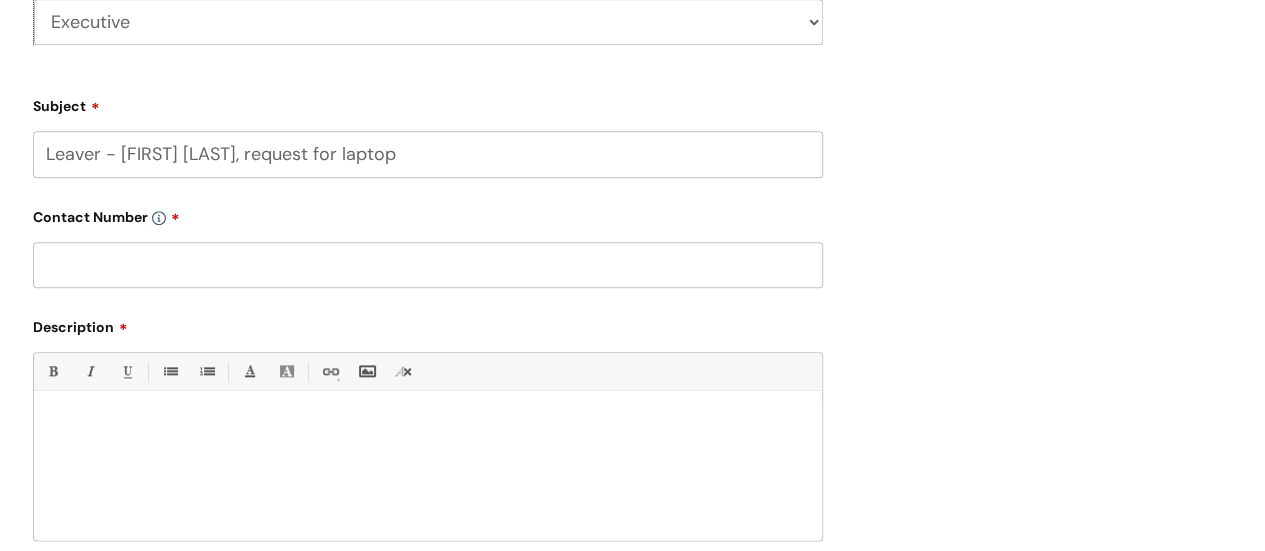 type on "Leaver - [FIRST] [LAST], request for laptop" 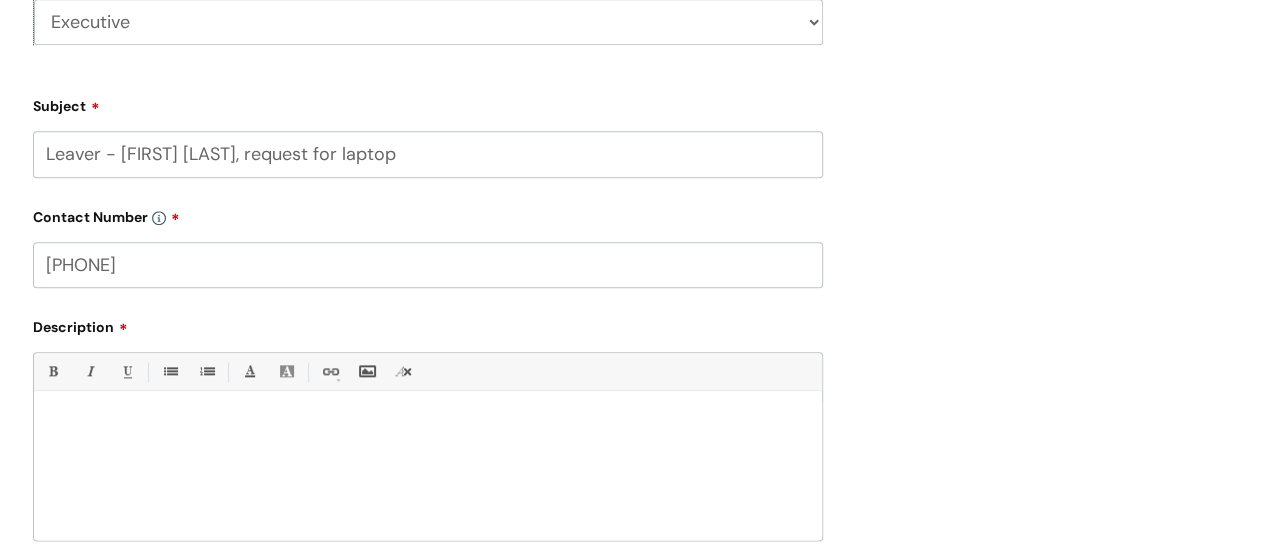 click on "[PHONE]" at bounding box center (428, 265) 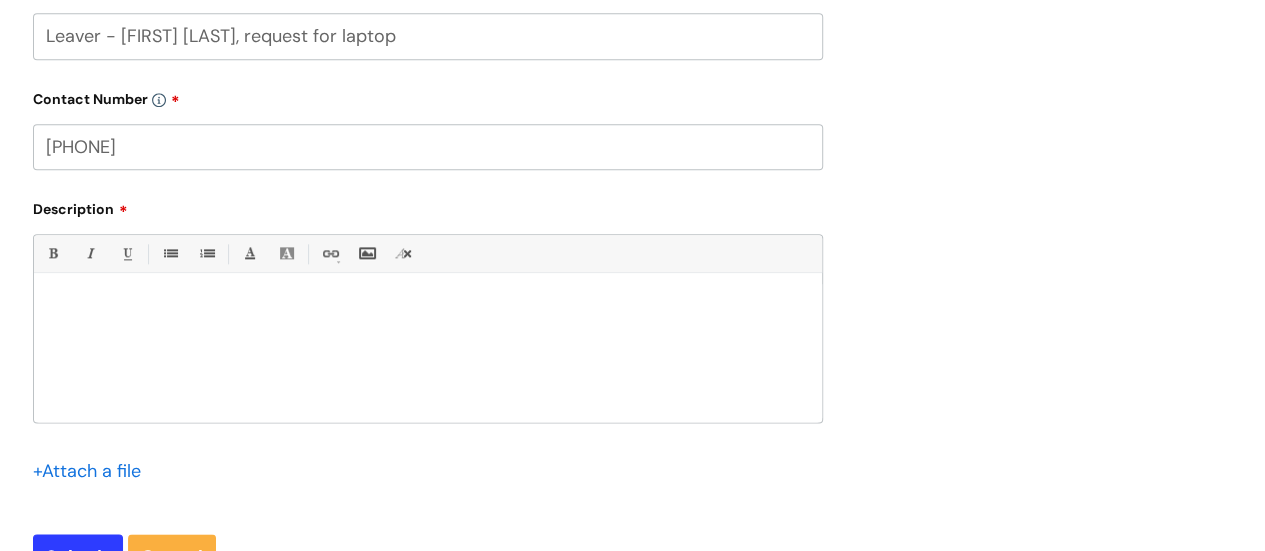 scroll, scrollTop: 1066, scrollLeft: 0, axis: vertical 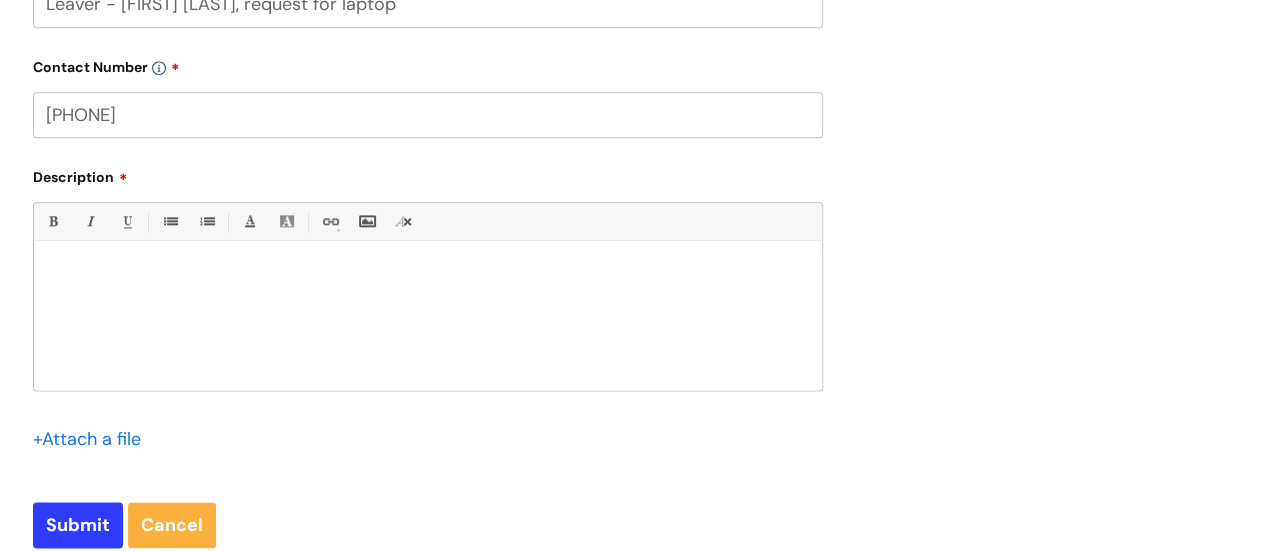 click at bounding box center (428, 276) 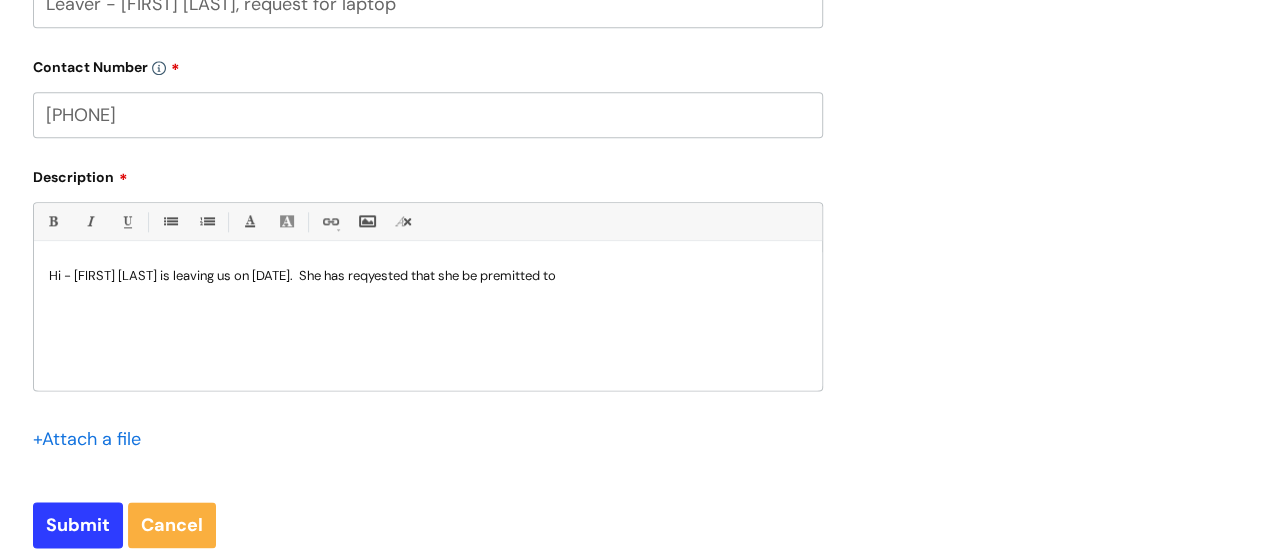 click on "Hi - [FIRST] [LAST] is leaving us on [DATE].  She has reqyested that she be premitted to" at bounding box center [428, 276] 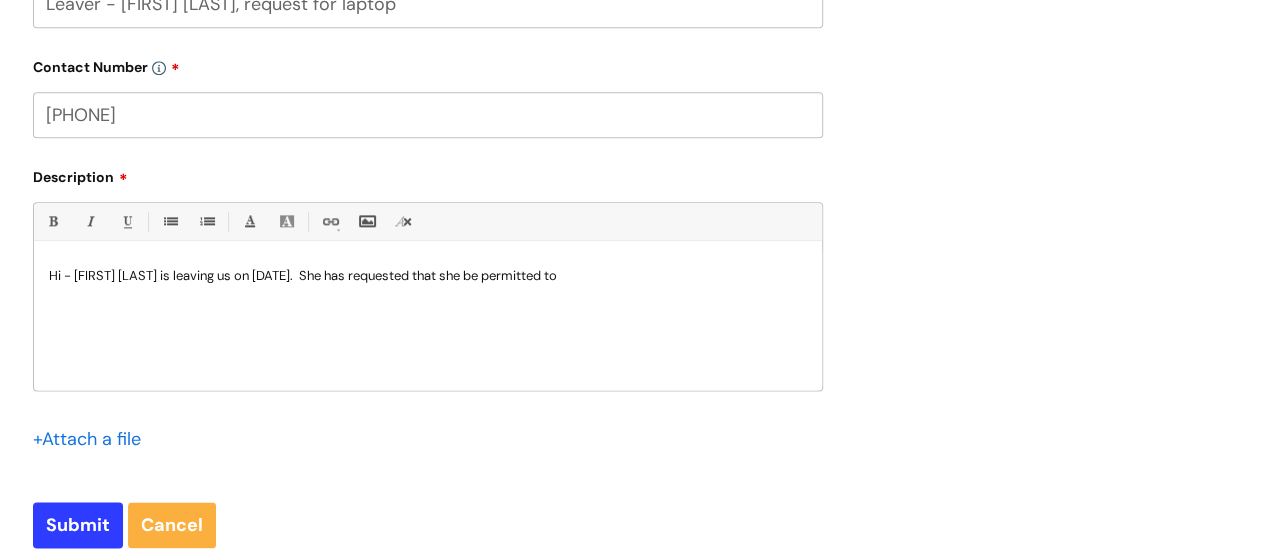 click on "Hi - [FIRST] [LAST] is leaving us on [DATE].  She has requested that she be permitted to" at bounding box center [428, 276] 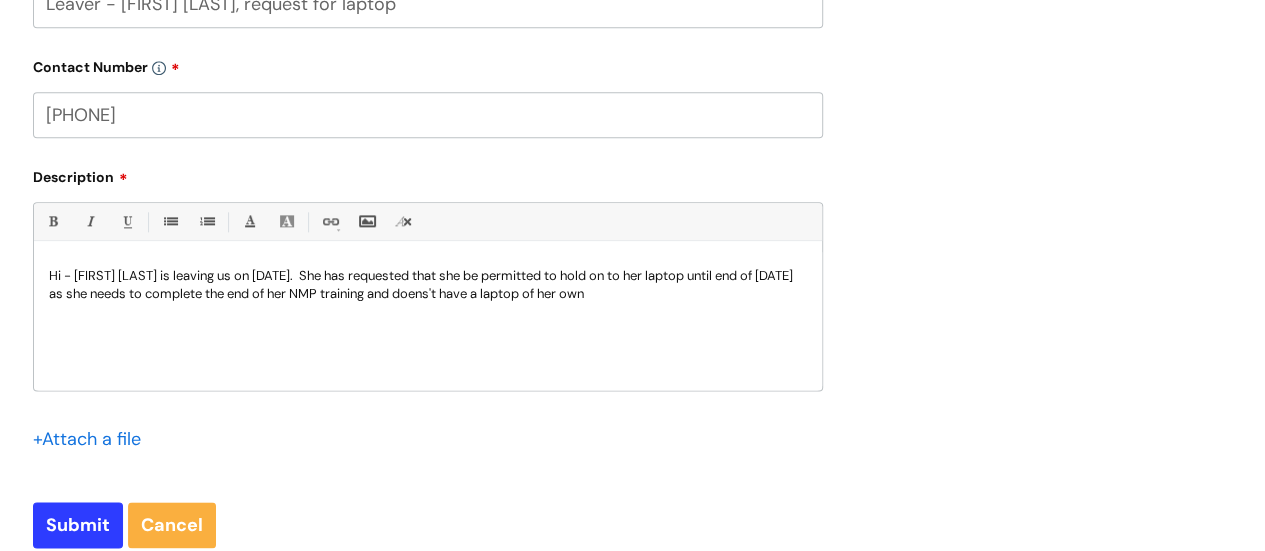click on "Hi - [FIRST] [LAST] is leaving us on [DATE].  She has requested that she be permitted to hold on to her laptop until end of [DATE] as she needs to complete the end of her NMP training and doens't have a laptop of her own" at bounding box center [428, 285] 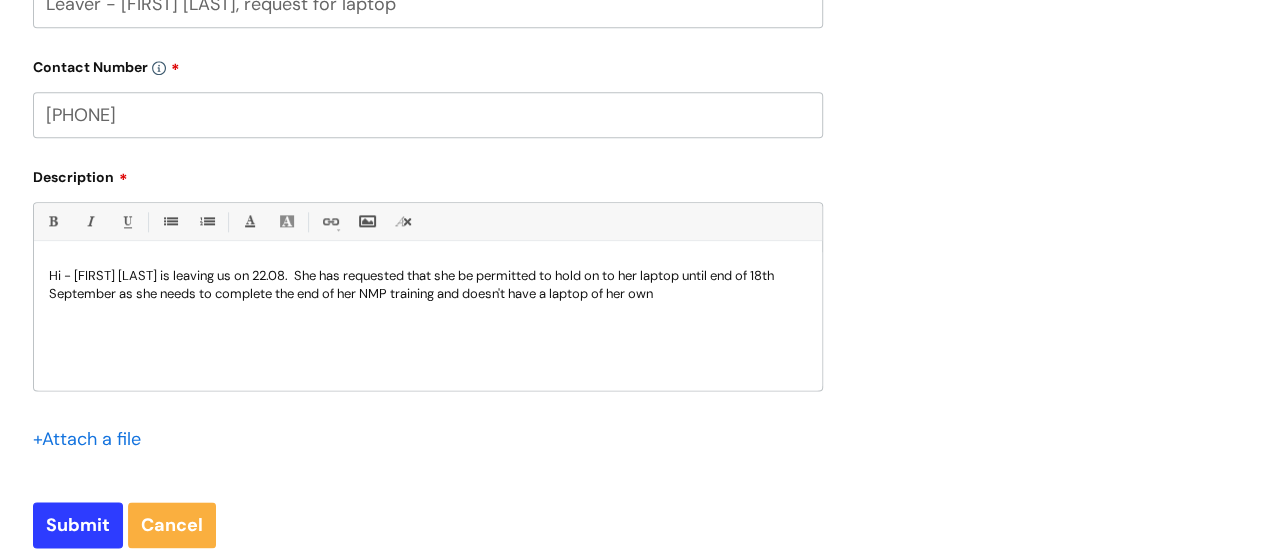 click on "Hi - [FIRST] [LAST] is leaving us on 22.08.  She has requested that she be permitted to hold on to her laptop until end of 18th September as she needs to complete the end of her NMP training and doesn't have a laptop of her own" at bounding box center [428, 285] 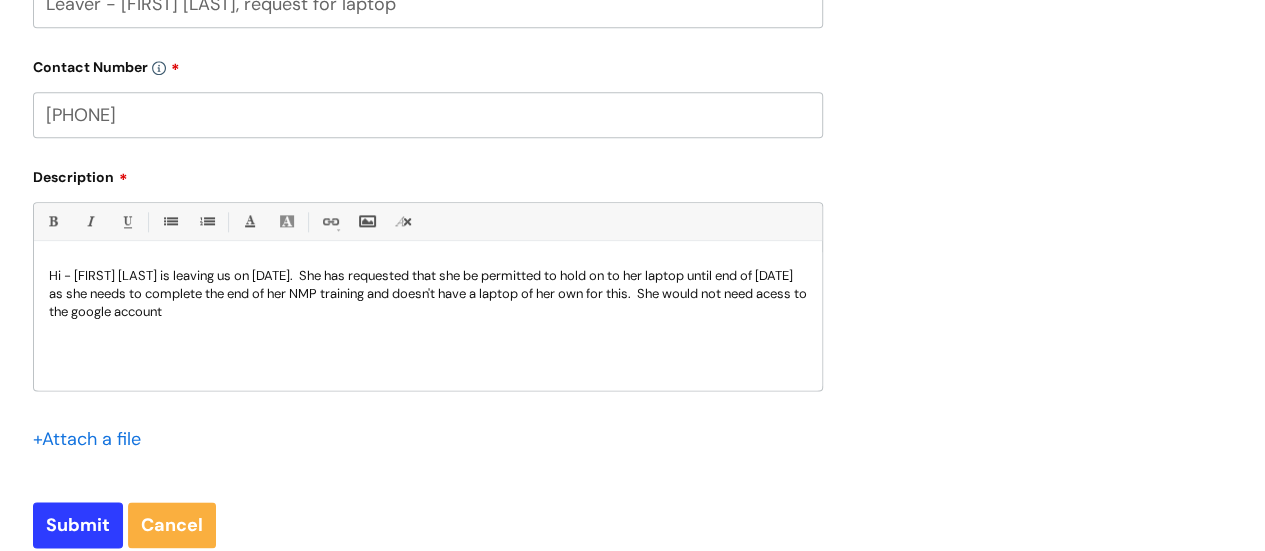 click on "Hi - [FIRST] [LAST] is leaving us on [DATE].  She has requested that she be permitted to hold on to her laptop until end of [DATE] as she needs to complete the end of her NMP training and doesn't have a laptop of her own for this.  She would not need acess to the google account" at bounding box center [428, 294] 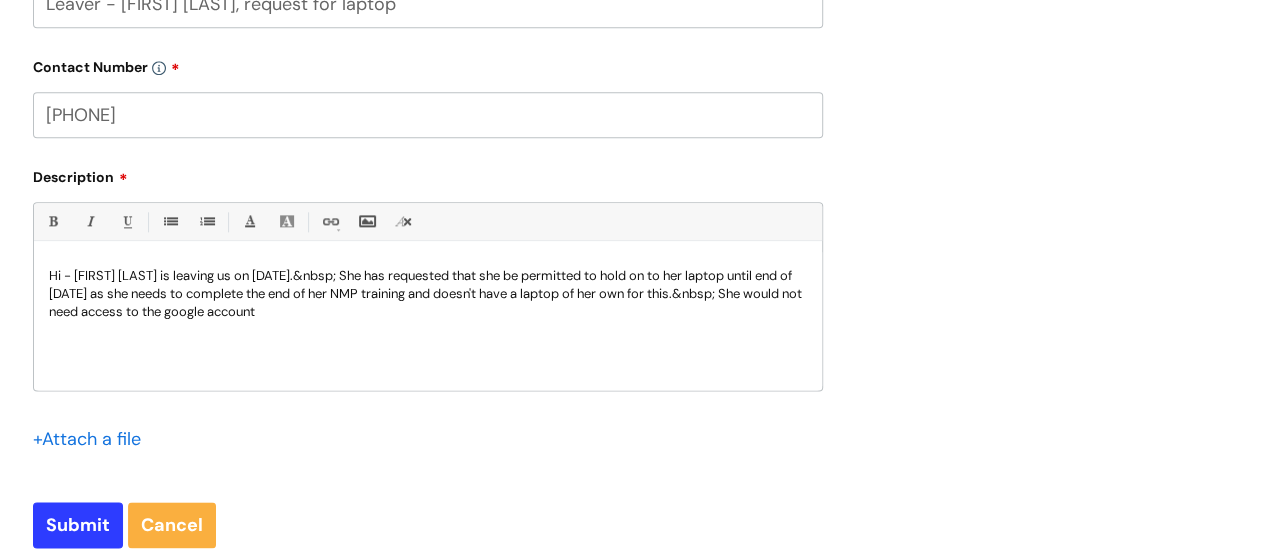 click on "Hi - [FIRST] [LAST] is leaving us on [DATE].&nbsp; She has requested that she be permitted to hold on to her laptop until end of [DATE] as she needs to complete the end of her NMP training and doesn't have a laptop of her own for this.&nbsp; She would not need access to the google account" at bounding box center [428, 294] 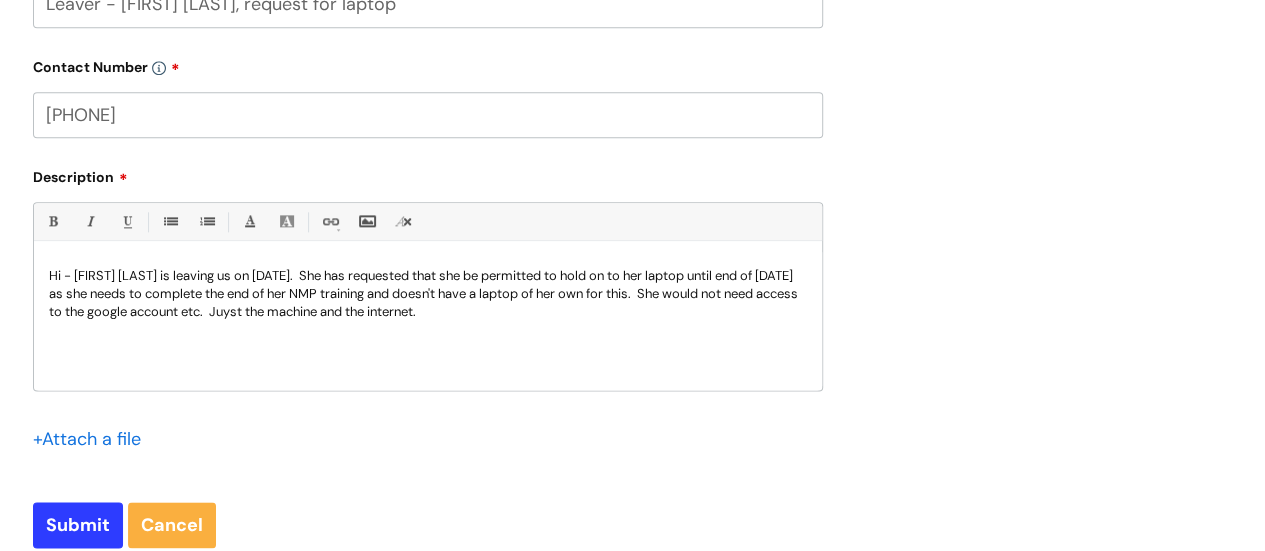click on "Hi - [FIRST] [LAST] is leaving us on [DATE].  She has requested that she be permitted to hold on to her laptop until end of [DATE] as she needs to complete the end of her NMP training and doesn't have a laptop of her own for this.  She would not need access to the google account etc.  Juyst the machine and the internet." at bounding box center [428, 294] 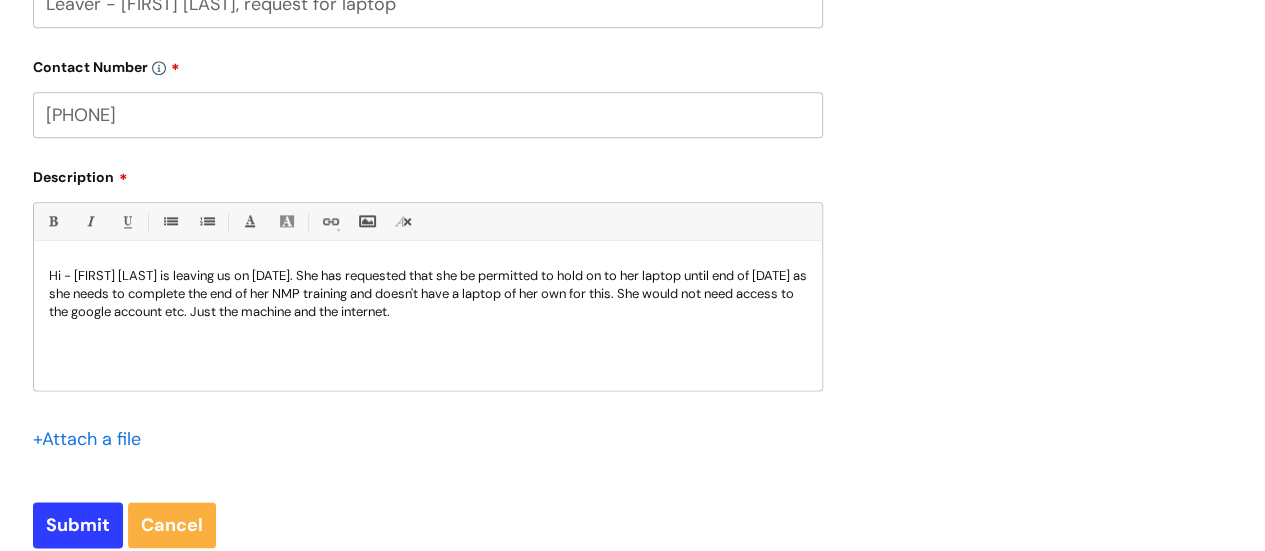 click on "Hi - [FIRST] [LAST] is leaving us on [DATE]. She has requested that she be permitted to hold on to her laptop until end of [DATE] as she needs to complete the end of her NMP training and doesn't have a laptop of her own for this. She would not need access to the google account etc. Just the machine and the internet." at bounding box center [428, 294] 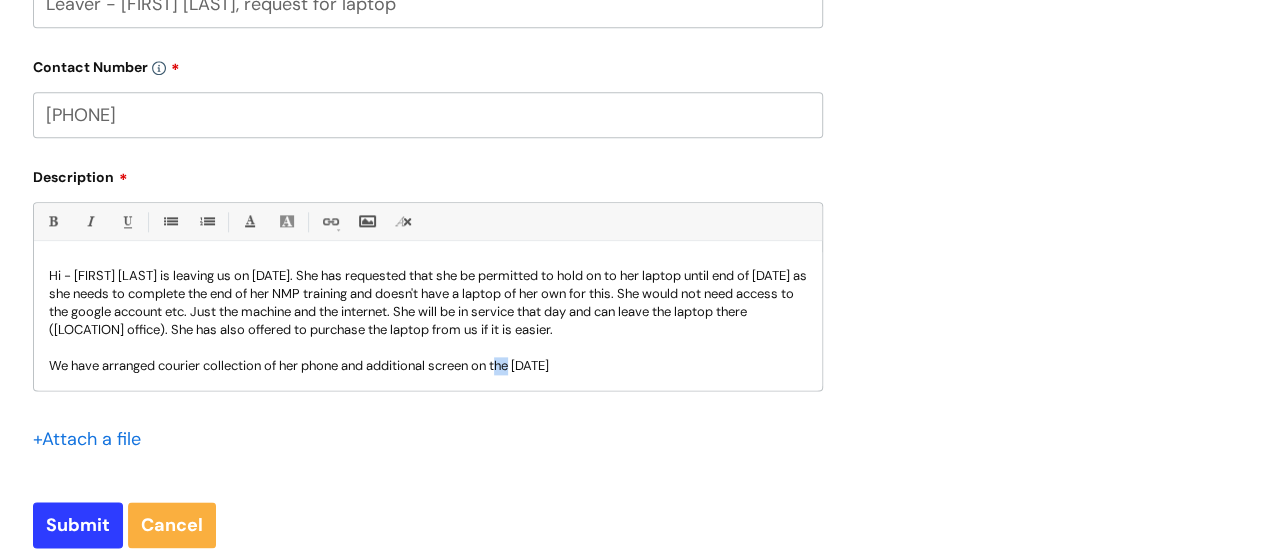 drag, startPoint x: 518, startPoint y: 367, endPoint x: 504, endPoint y: 369, distance: 14.142136 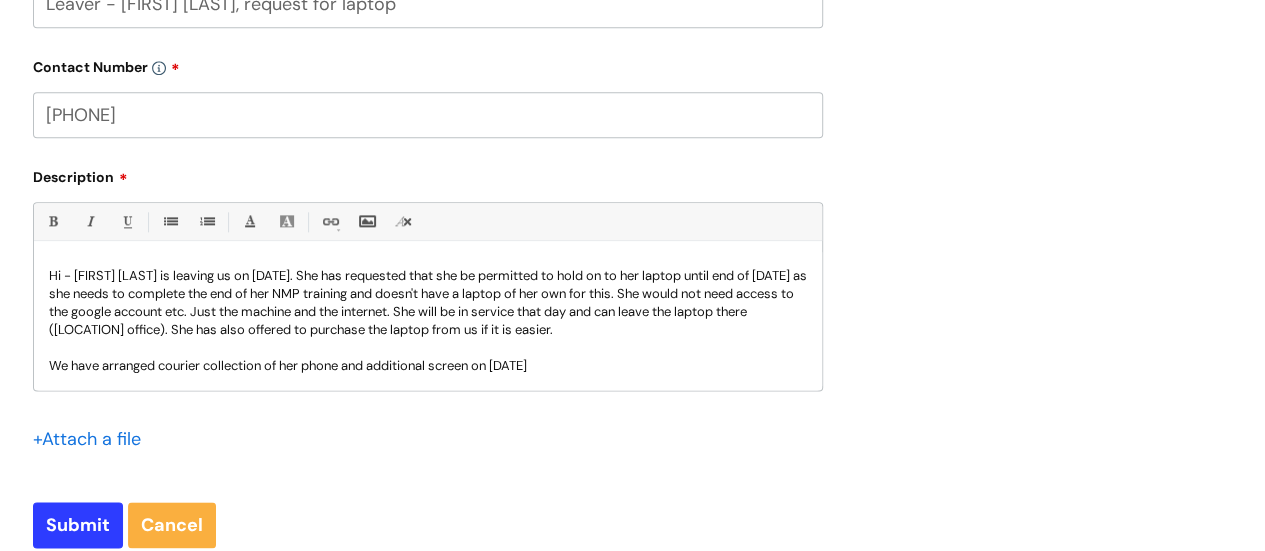 click on "We have arranged courier collection of her phone and additional screen on [DATE]" at bounding box center (428, 366) 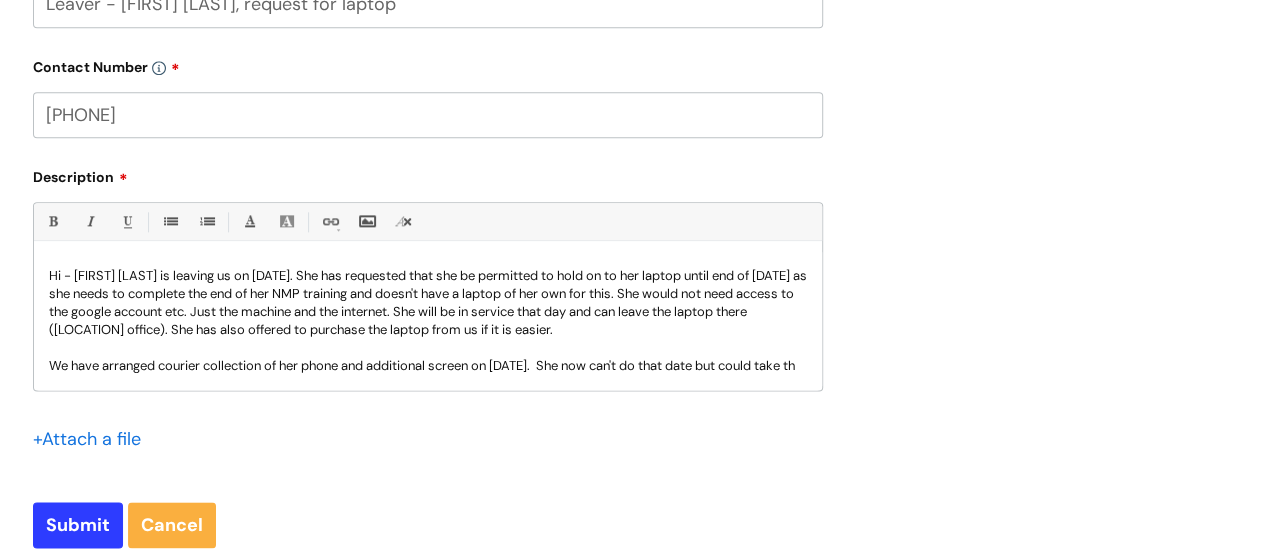 scroll, scrollTop: 2, scrollLeft: 0, axis: vertical 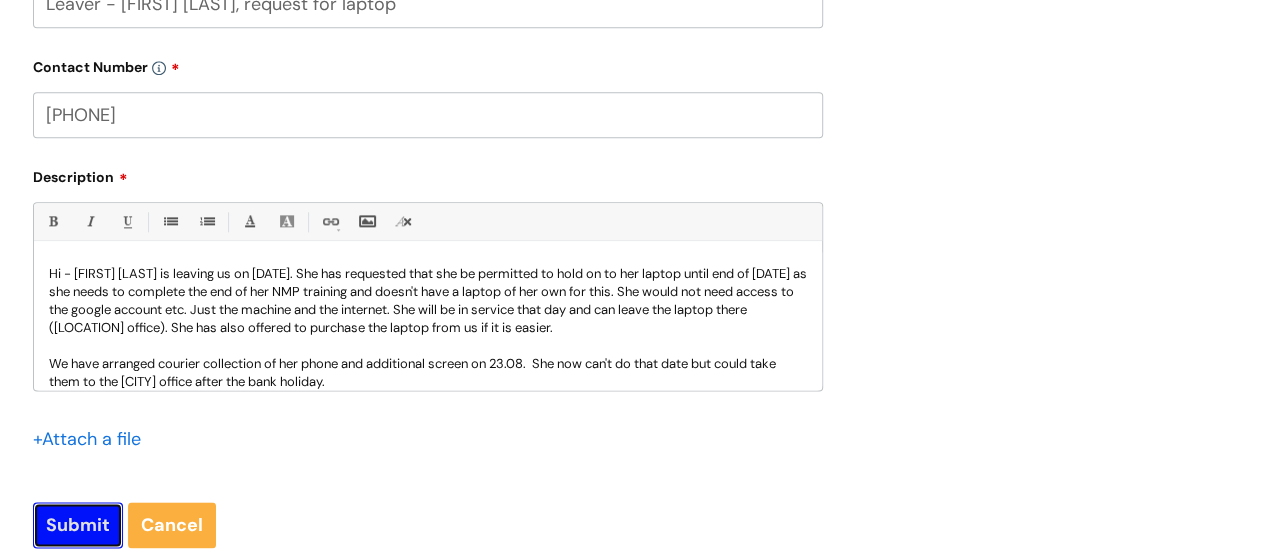 click on "Submit" at bounding box center (78, 525) 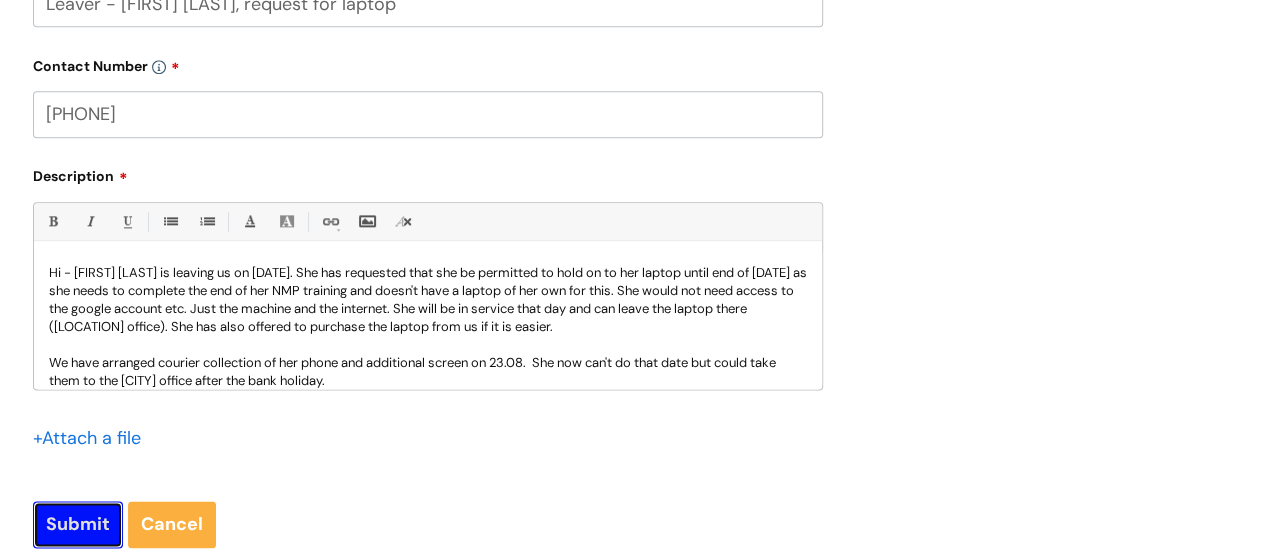 click on "Submit" at bounding box center (78, 524) 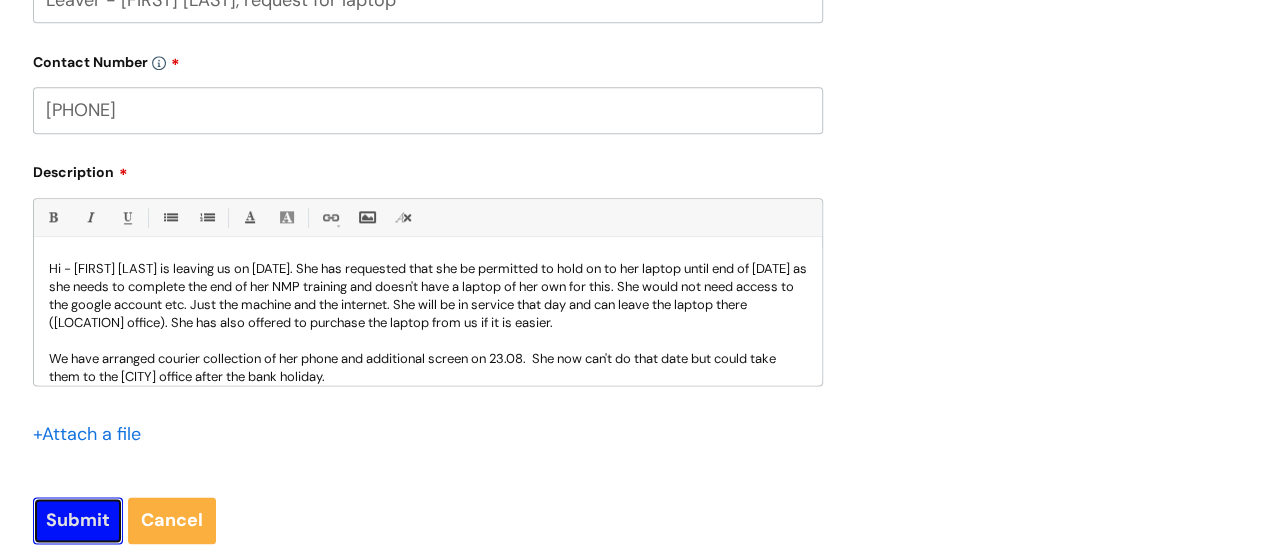 scroll, scrollTop: 1159, scrollLeft: 0, axis: vertical 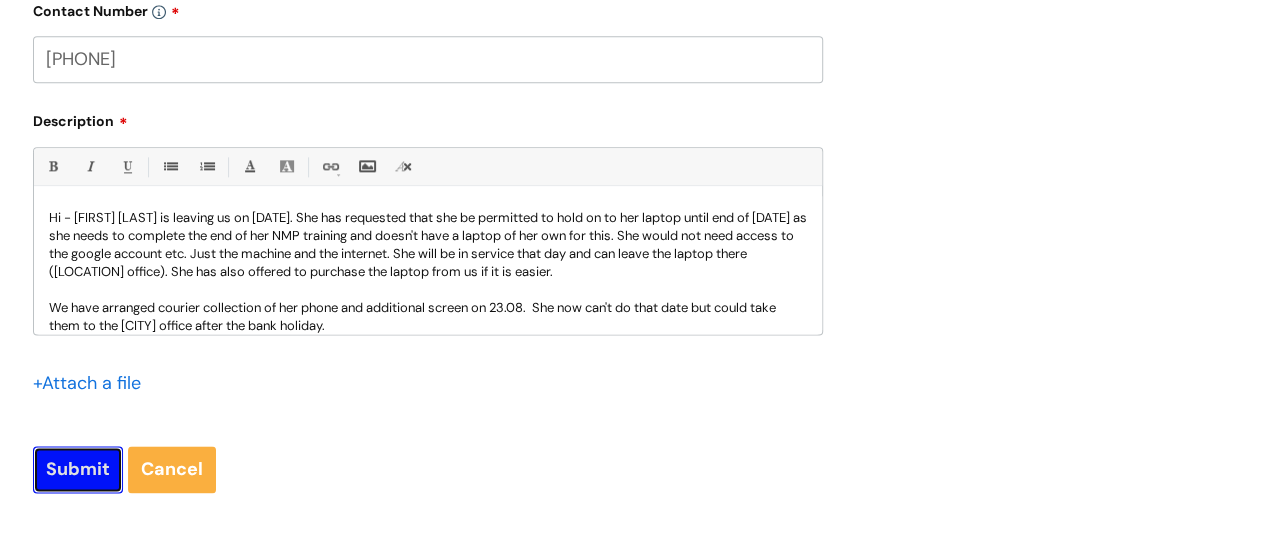 click on "Submit" at bounding box center (78, 469) 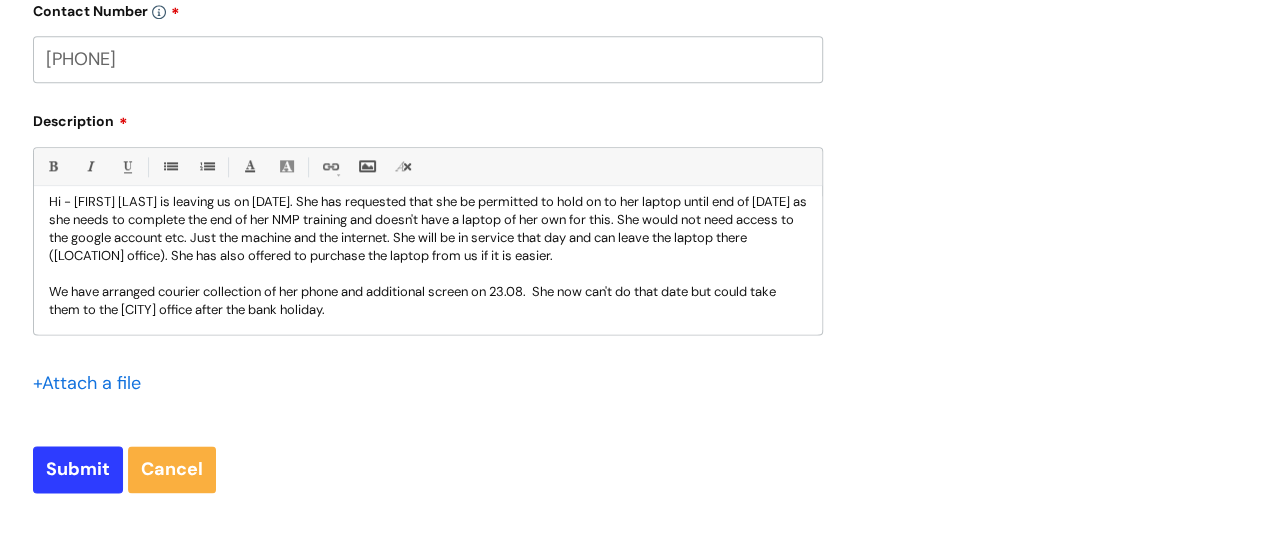 scroll, scrollTop: 0, scrollLeft: 0, axis: both 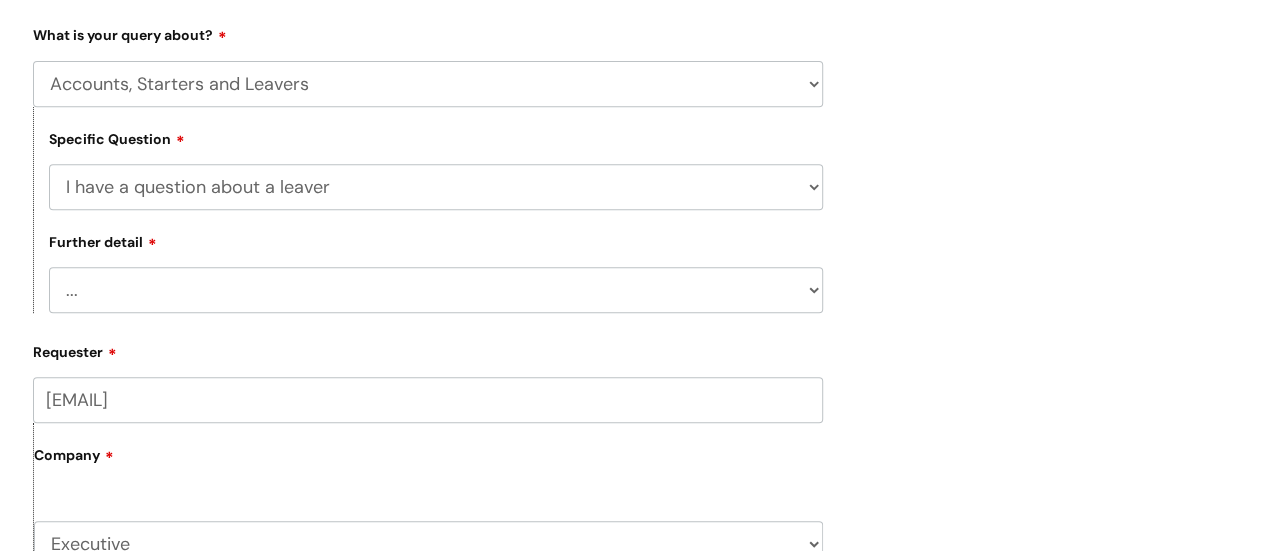 click on "... Where do I find a closure form What shall I do with their equipment" at bounding box center (436, 290) 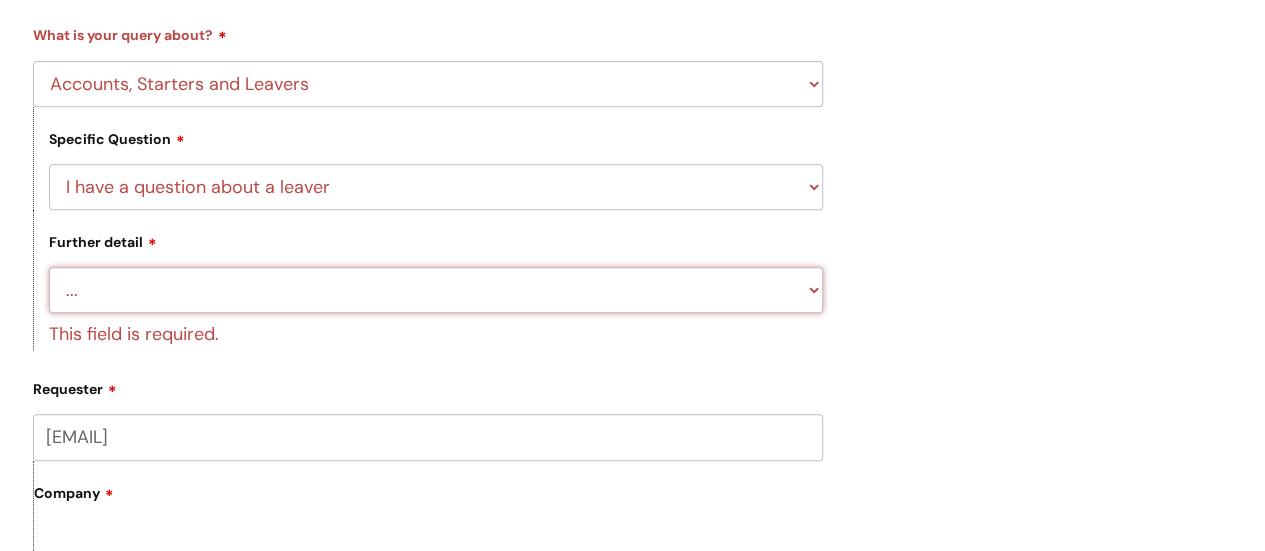 click on "... Where do I find a closure form What shall I do with their equipment" at bounding box center (436, 290) 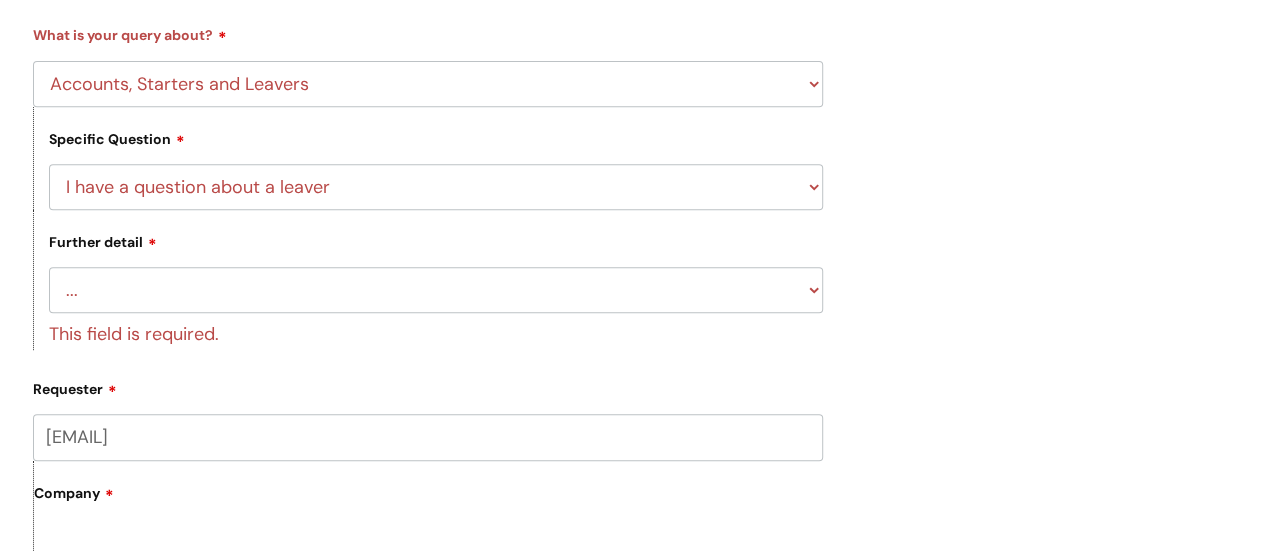 click on "Submit a ticket
HR / People
IT and Support
Clinical Drug Alerts
Finance Accounts
Data Support Team
Data Protection
External Communications
Learning and Development
Information Requests & Reports - Data Analysts
Insurance
Internal Communications
Pensions
Surrey NHS Talking Therapies
..." at bounding box center [633, 537] 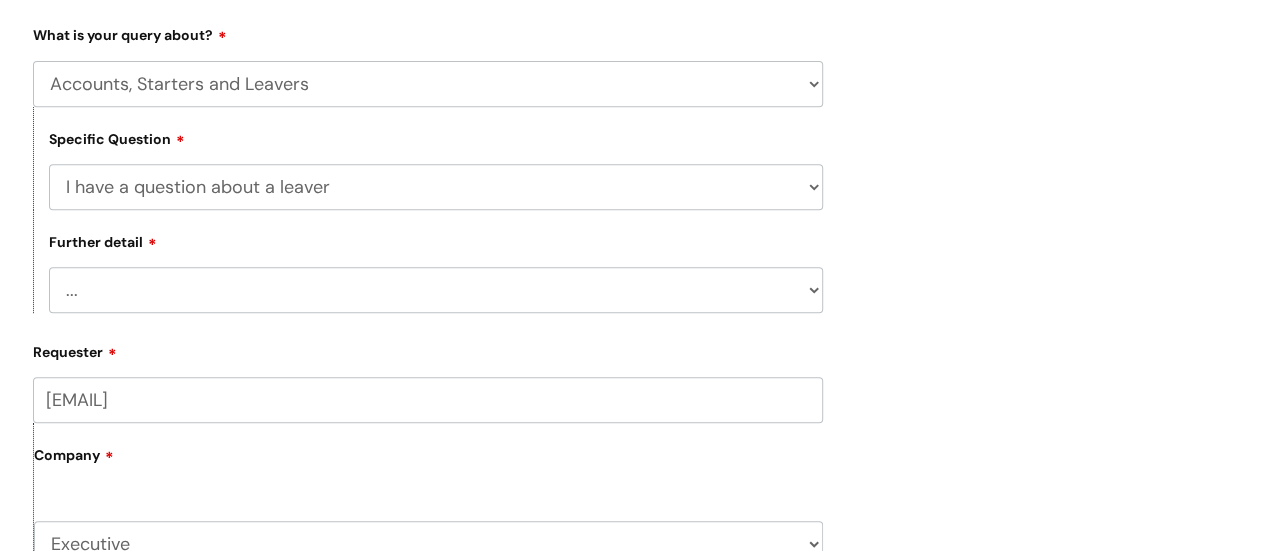 click on "... Where do I find a closure form What shall I do with their equipment" at bounding box center [436, 290] 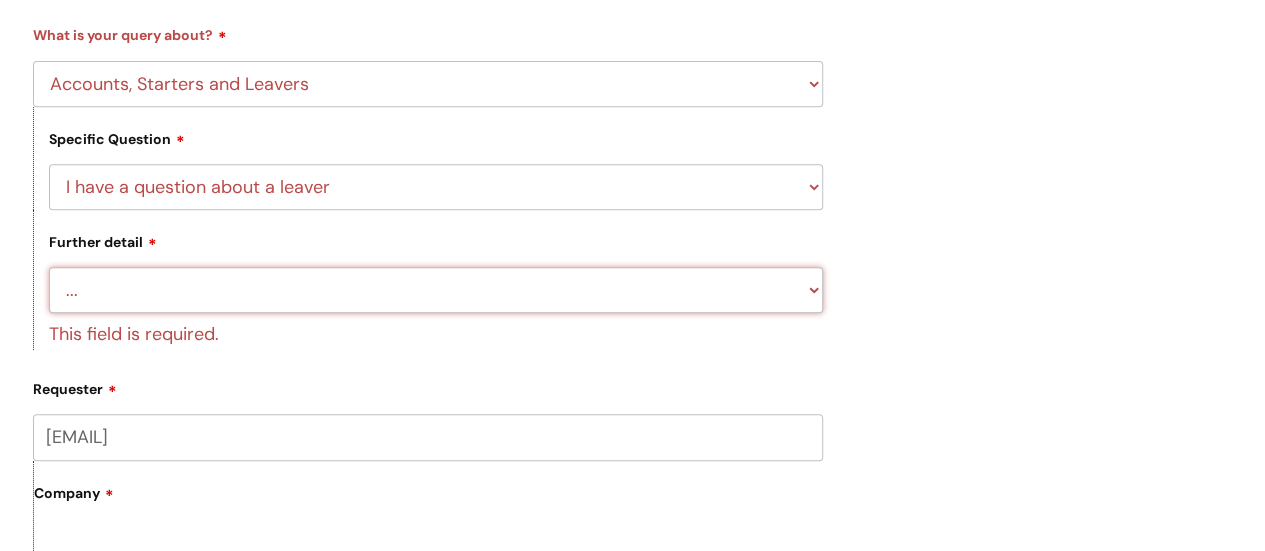 select on "What shall I do with their equipment" 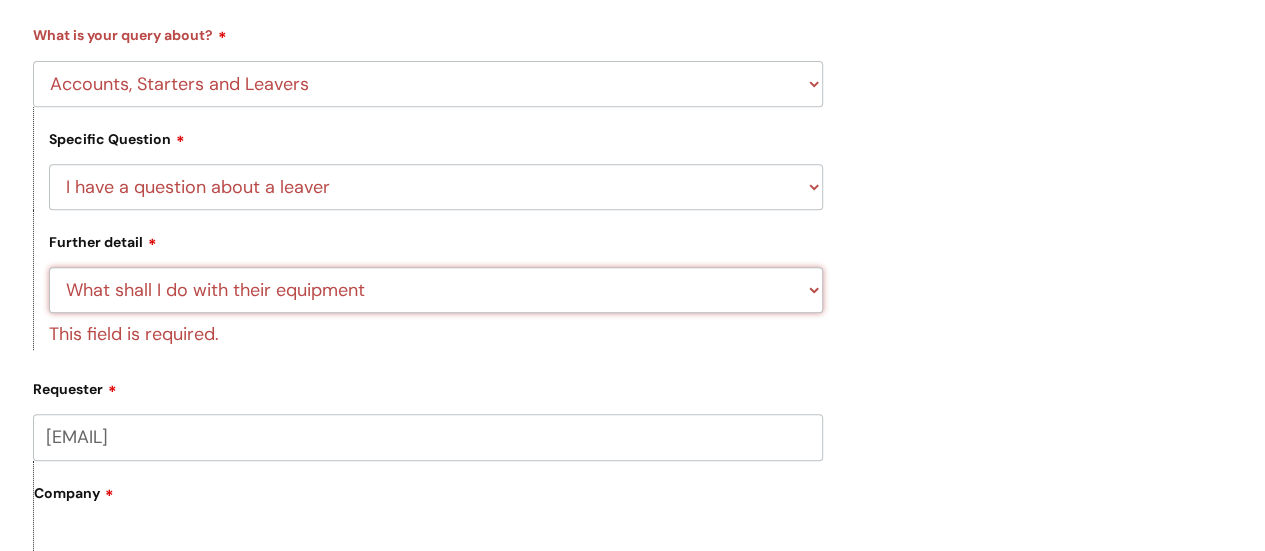 click on "... Where do I find a closure form What shall I do with their equipment" at bounding box center (436, 290) 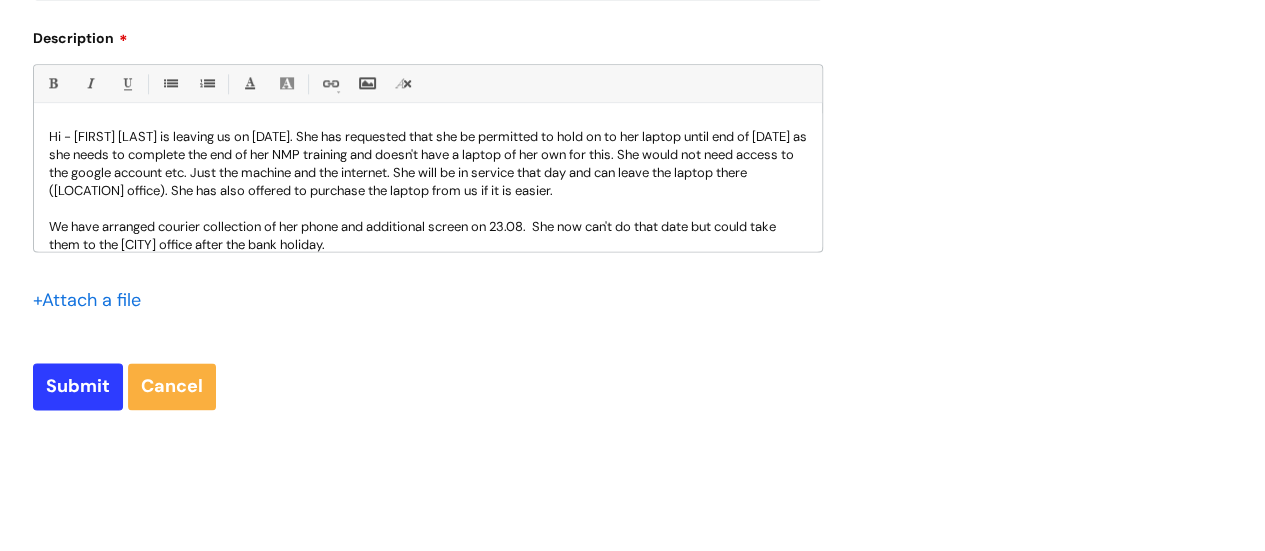 scroll, scrollTop: 1260, scrollLeft: 0, axis: vertical 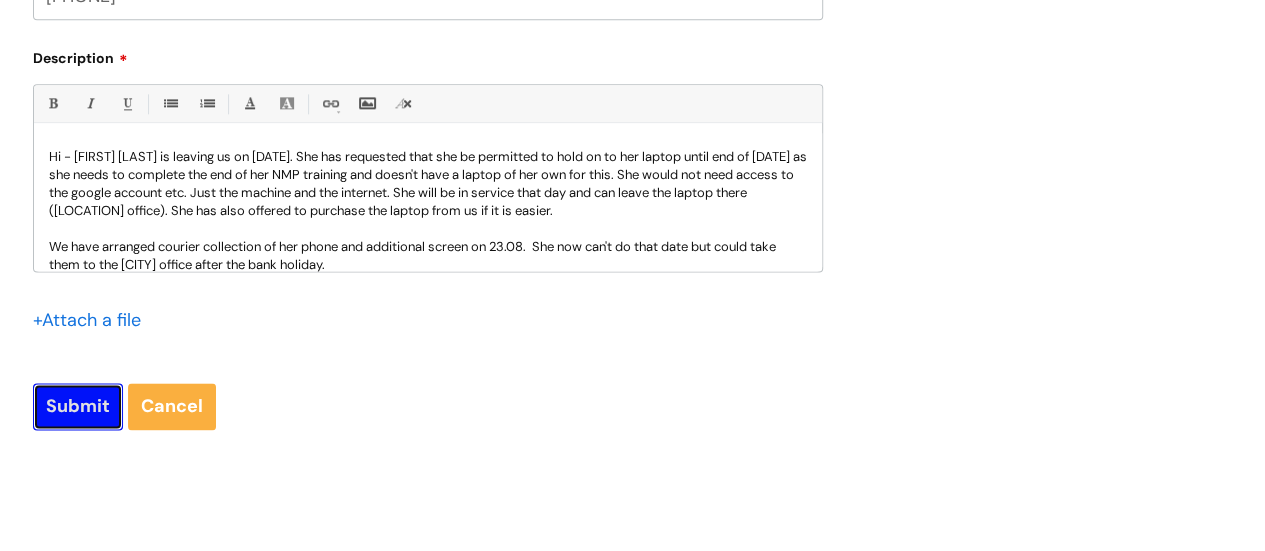 click on "Submit" at bounding box center [78, 406] 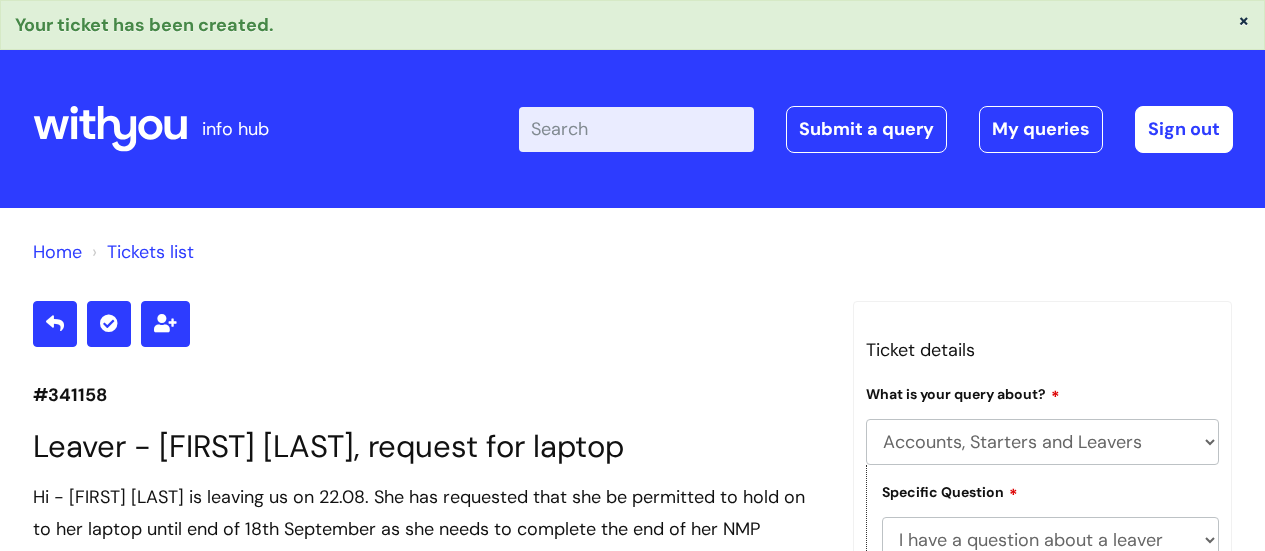 select on "Accounts, Starters and Leavers" 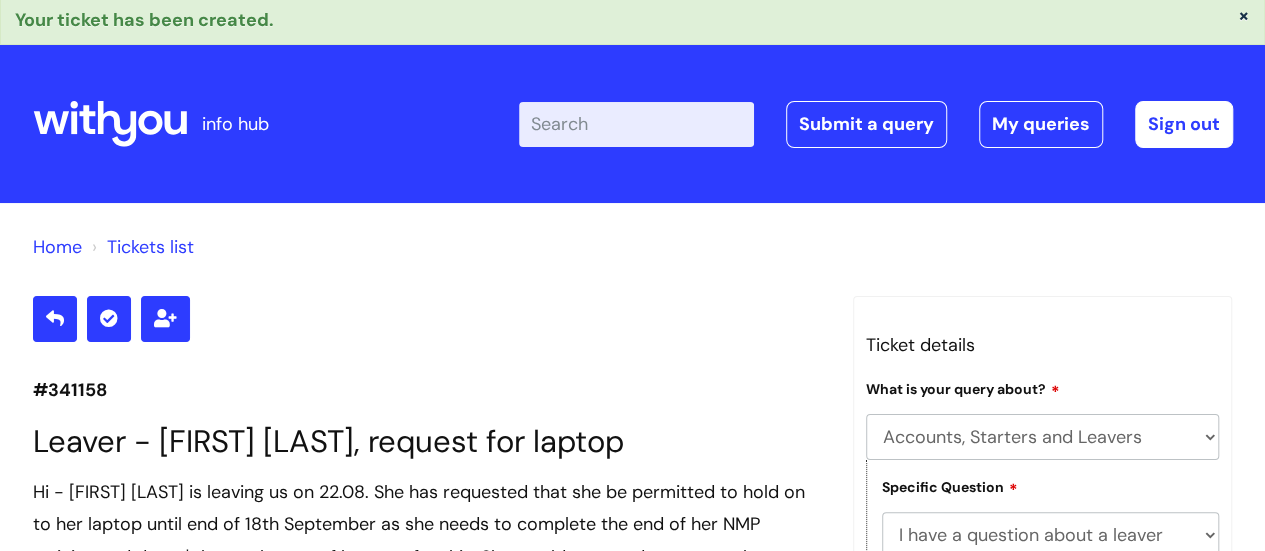 scroll, scrollTop: 0, scrollLeft: 0, axis: both 